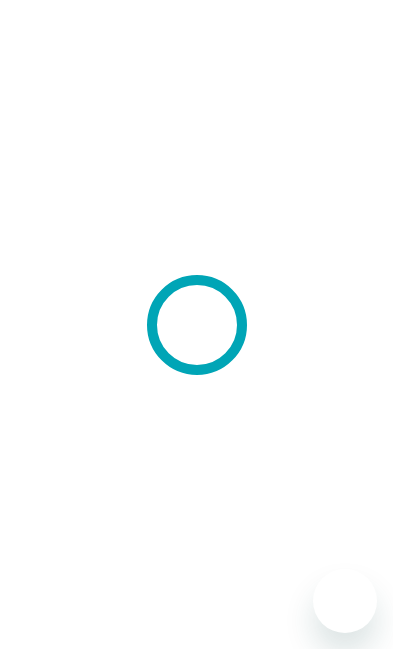 scroll, scrollTop: 0, scrollLeft: 0, axis: both 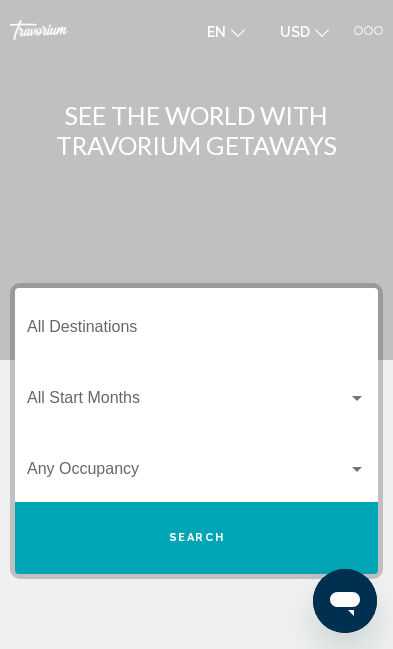 click on "Destination All Destinations" at bounding box center (196, 331) 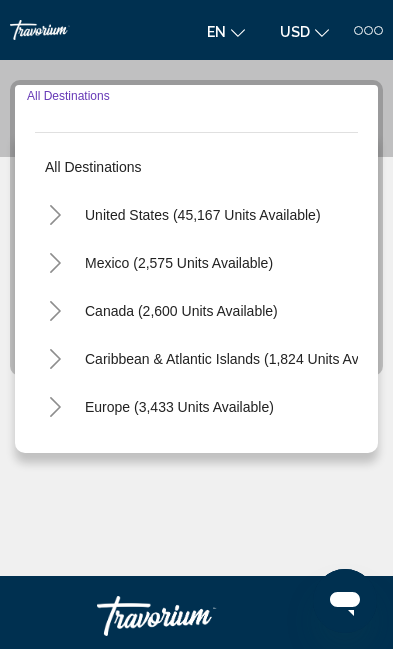 scroll, scrollTop: 218, scrollLeft: 0, axis: vertical 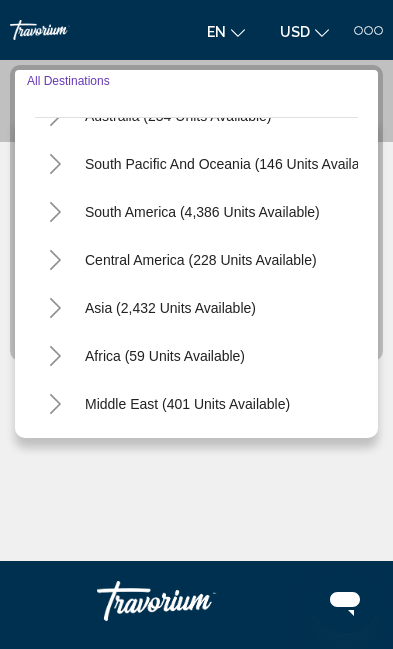 click 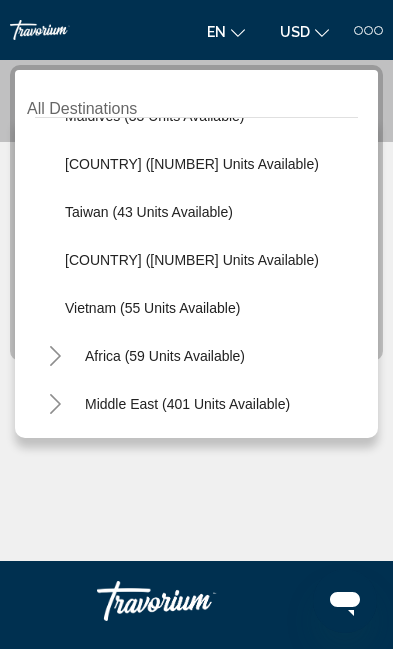 scroll, scrollTop: 804, scrollLeft: 0, axis: vertical 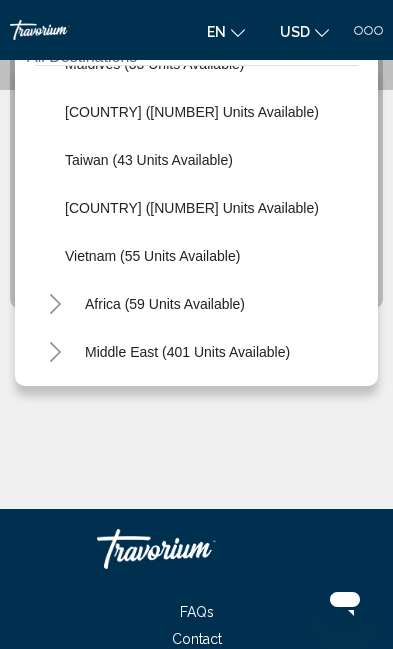 click 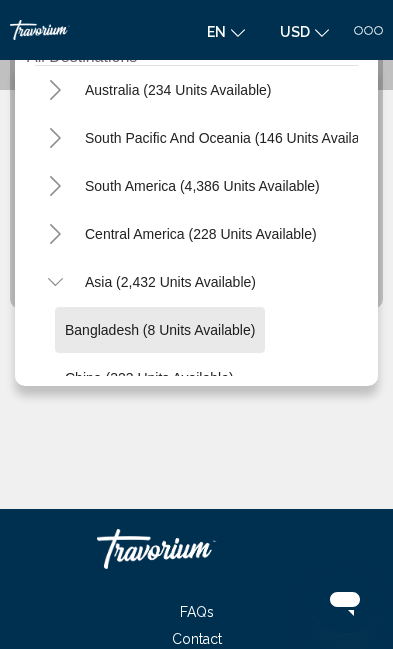 scroll, scrollTop: 301, scrollLeft: 0, axis: vertical 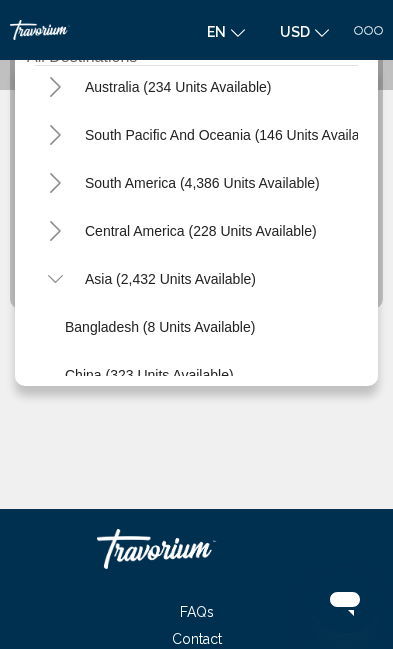 click 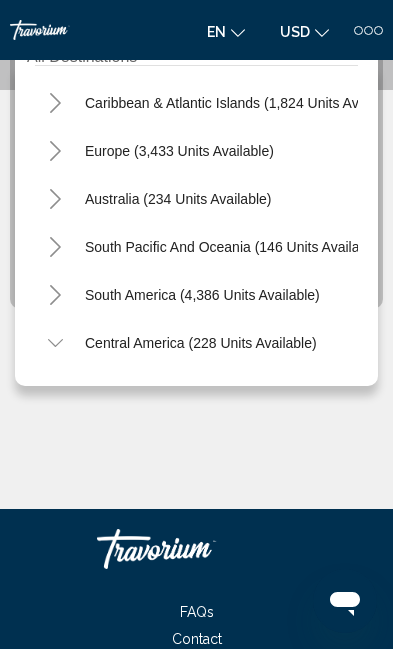 scroll, scrollTop: 188, scrollLeft: 0, axis: vertical 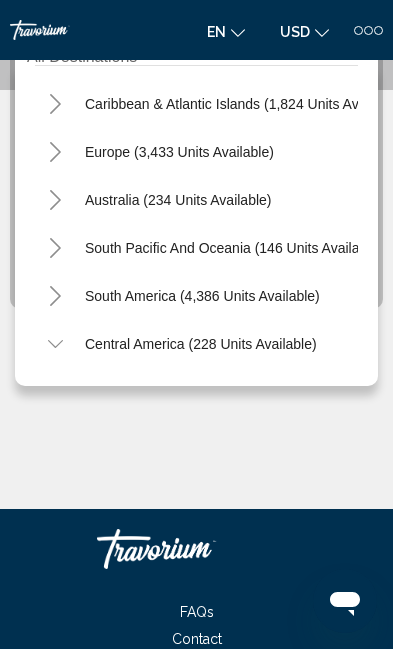 click 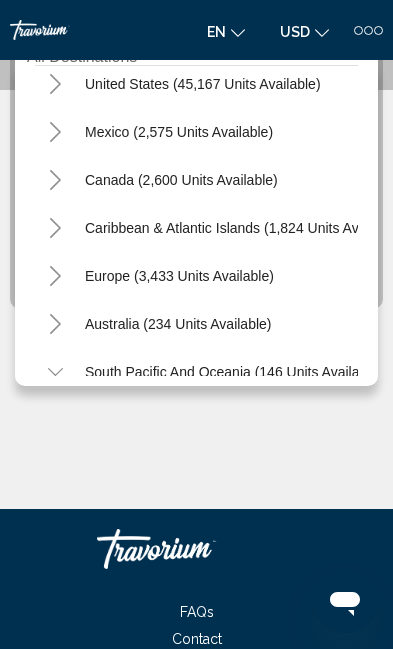 scroll, scrollTop: 59, scrollLeft: 0, axis: vertical 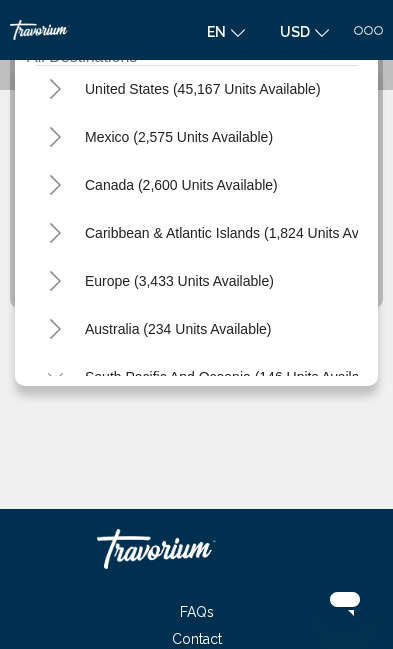 click 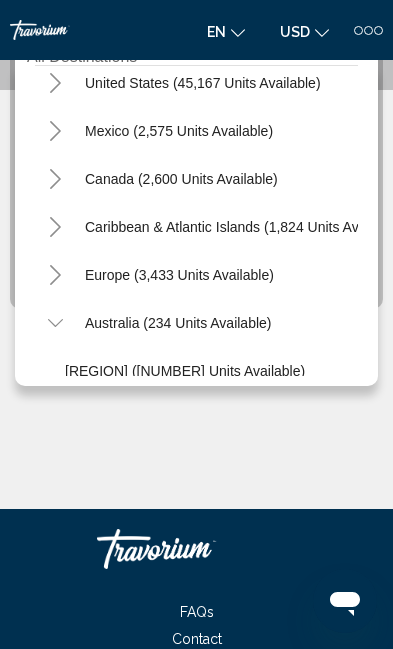 scroll, scrollTop: 62, scrollLeft: 0, axis: vertical 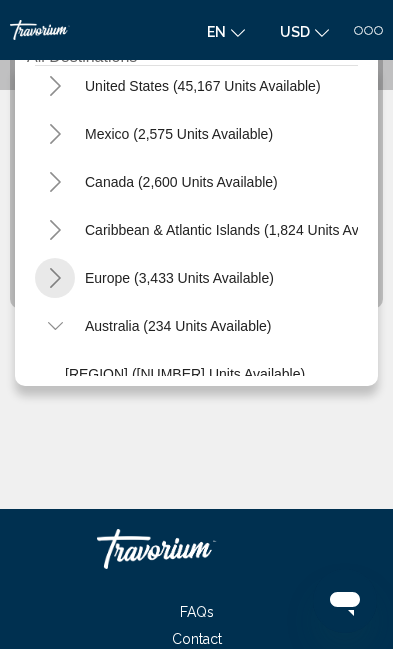 click 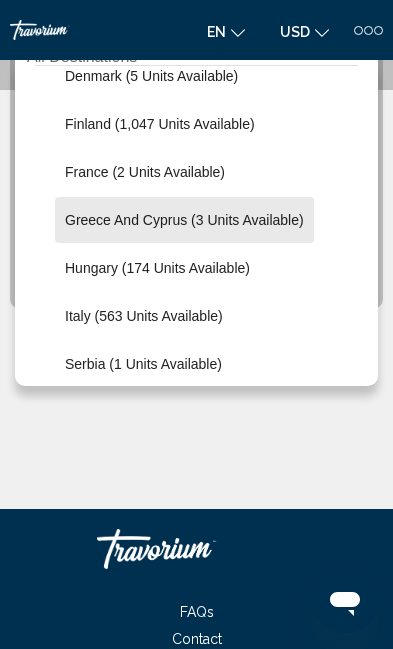 scroll, scrollTop: 472, scrollLeft: 0, axis: vertical 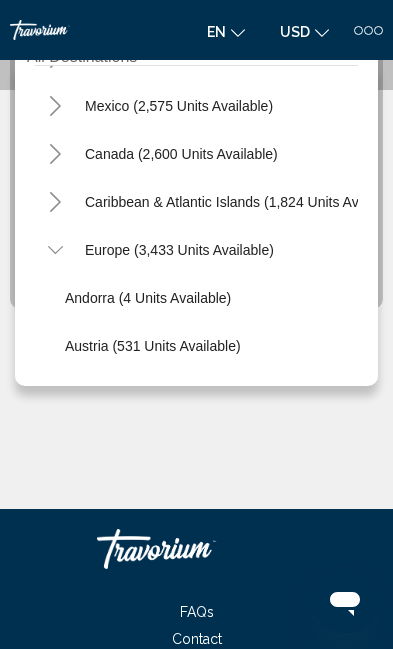 click 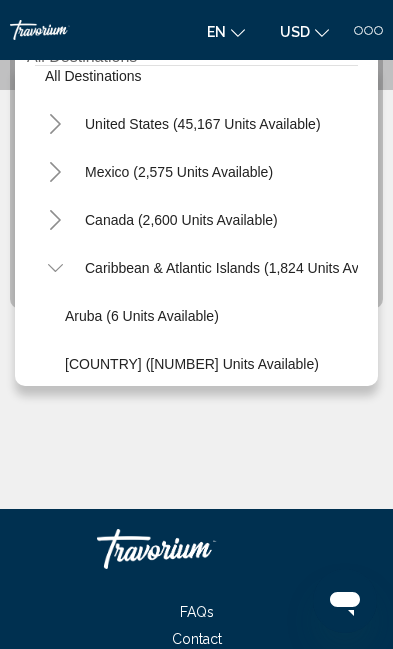 click 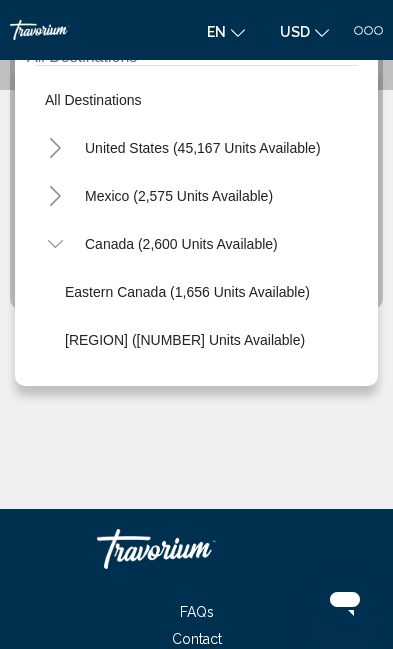 click 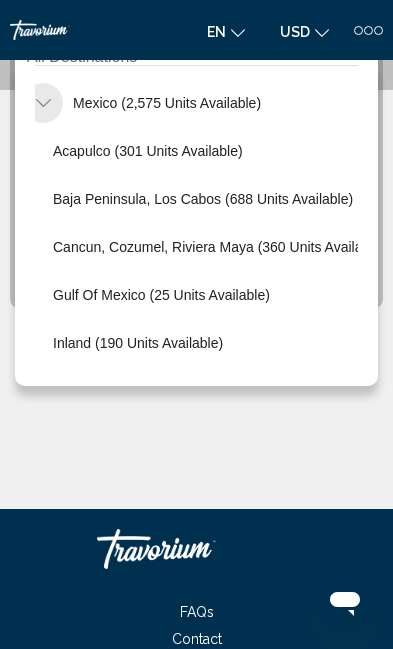click 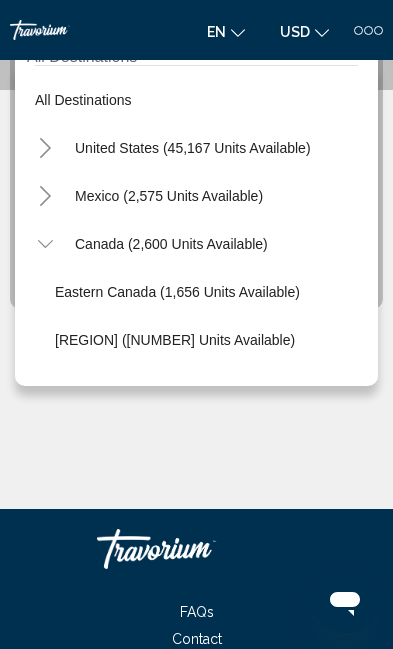 click 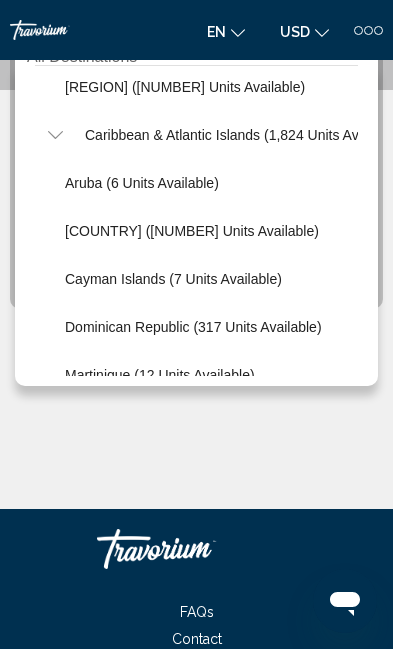 click 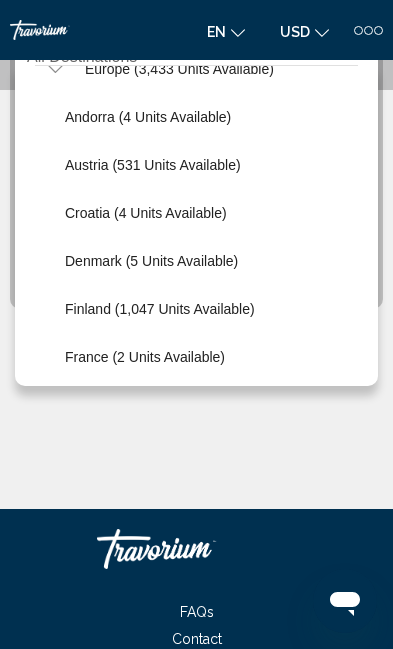 click 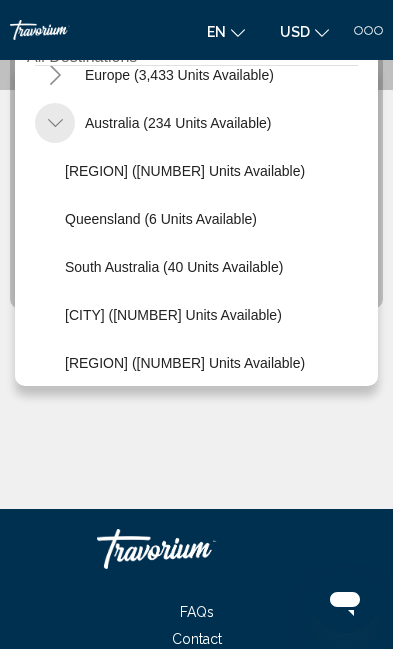 click 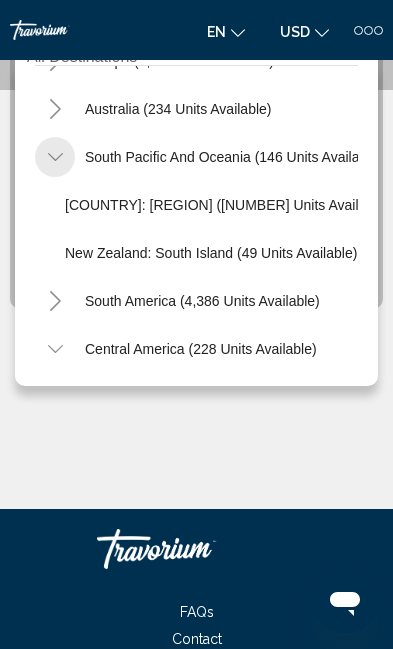 click 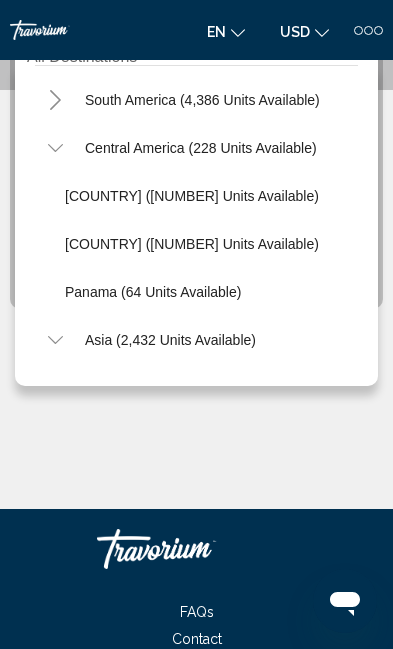 click 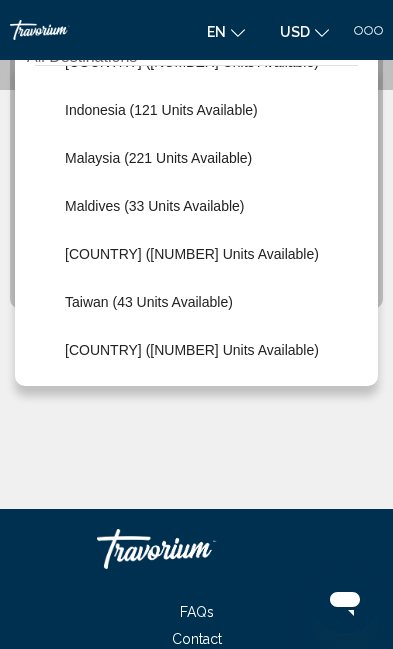 click on "Malaysia (221 units available)" 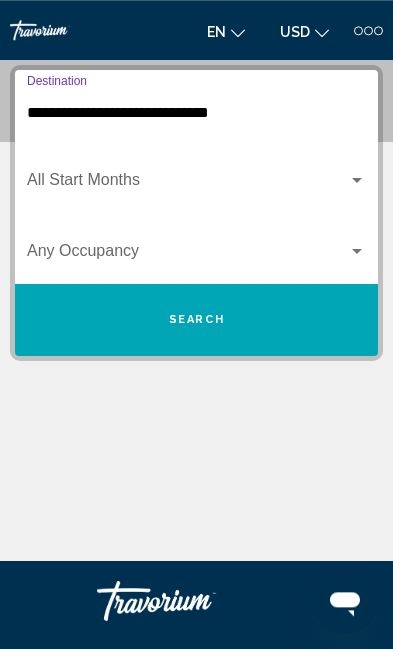 click on "Search" at bounding box center (196, 320) 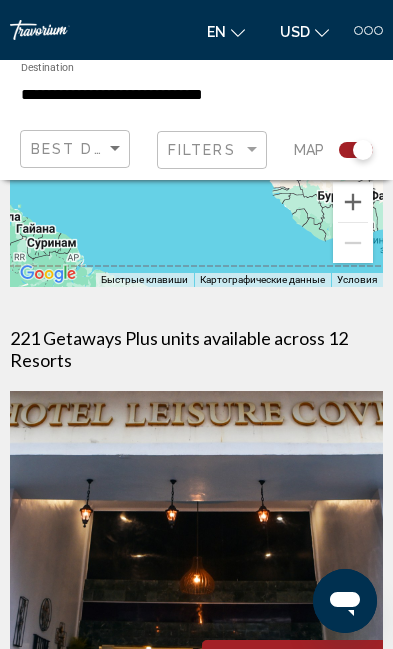 click on "**********" at bounding box center (135, 95) 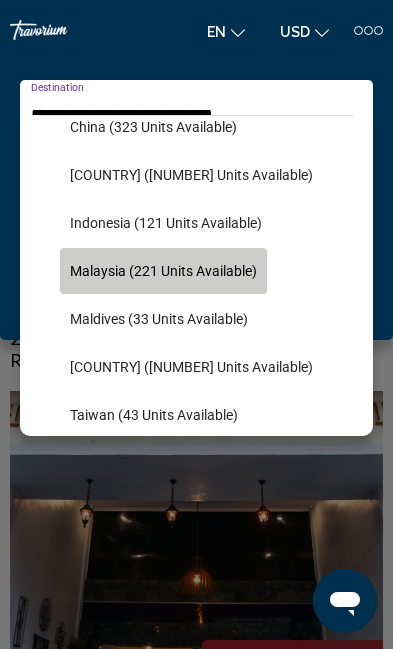 click on "Malaysia (221 units available)" 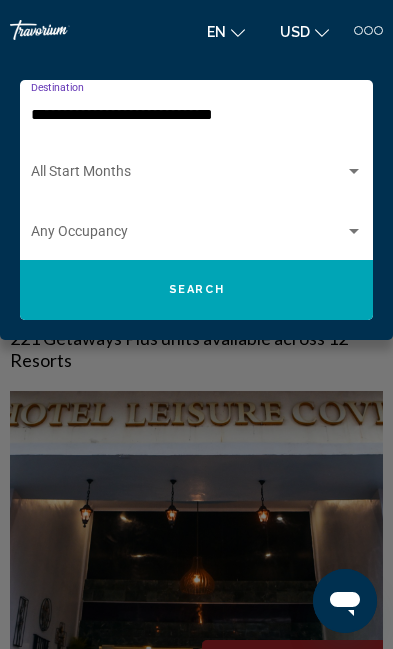 click at bounding box center [354, 172] 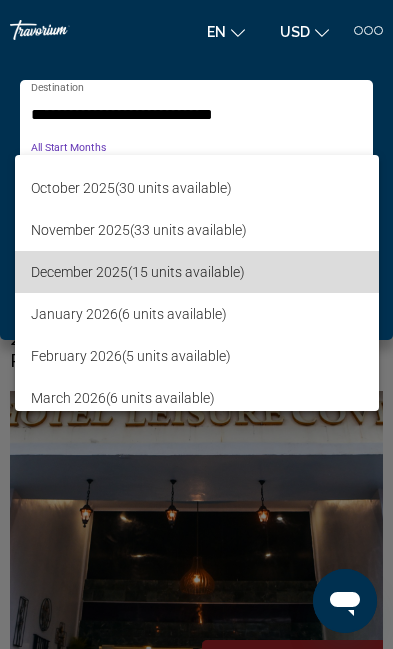 click on "[DATE]  ([NUMBER] units available)" at bounding box center [197, 272] 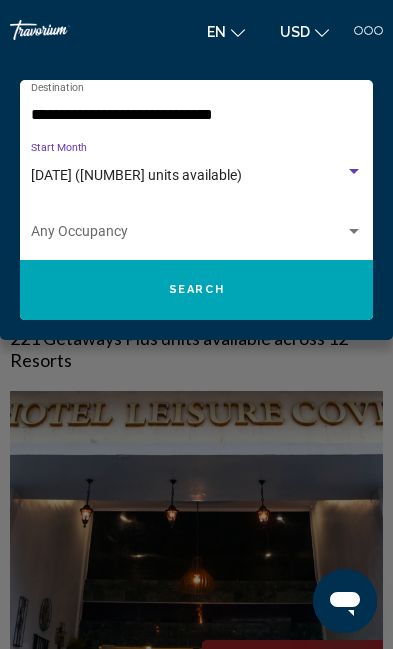 click on "Search" 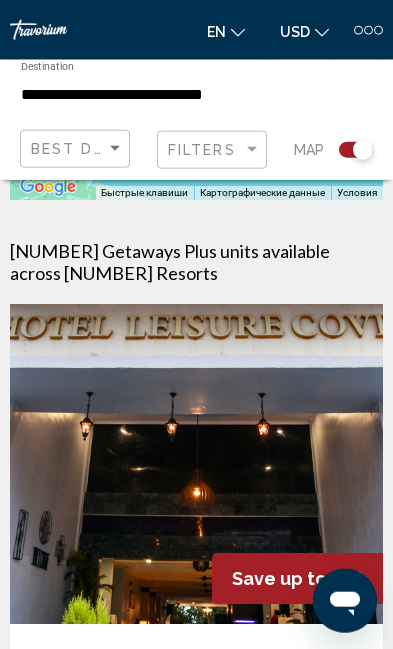 scroll, scrollTop: 484, scrollLeft: 0, axis: vertical 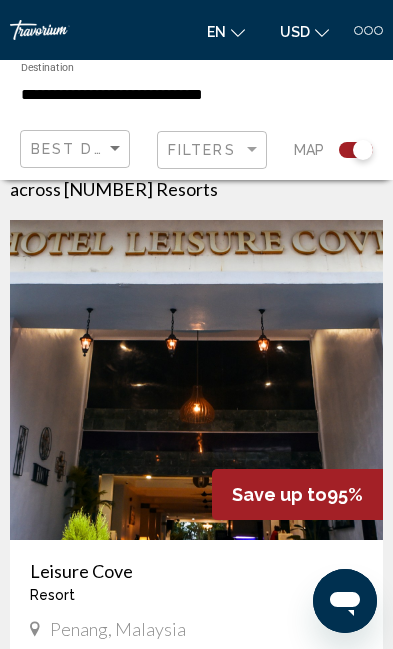 click at bounding box center (196, 380) 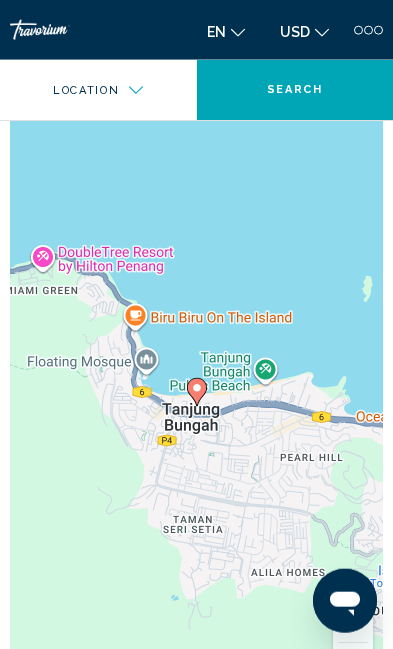 scroll, scrollTop: 2505, scrollLeft: 0, axis: vertical 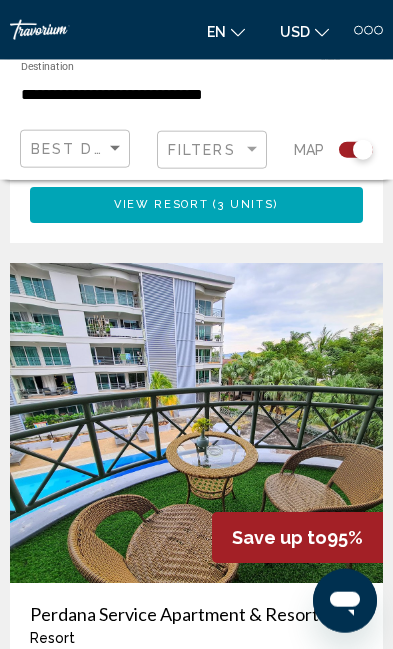 click at bounding box center [196, 423] 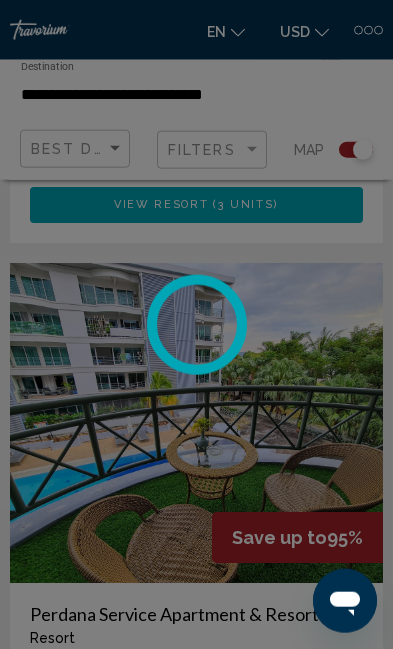 scroll, scrollTop: 1176, scrollLeft: 0, axis: vertical 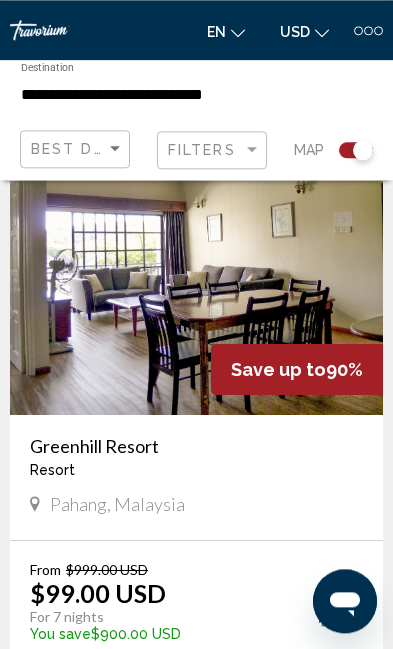 click at bounding box center (196, 255) 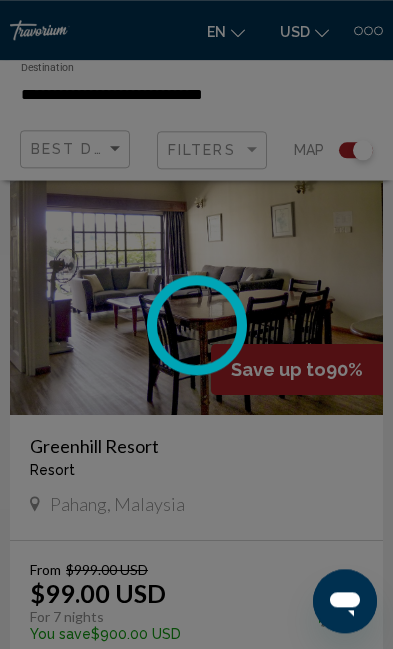 scroll, scrollTop: 2077, scrollLeft: 0, axis: vertical 